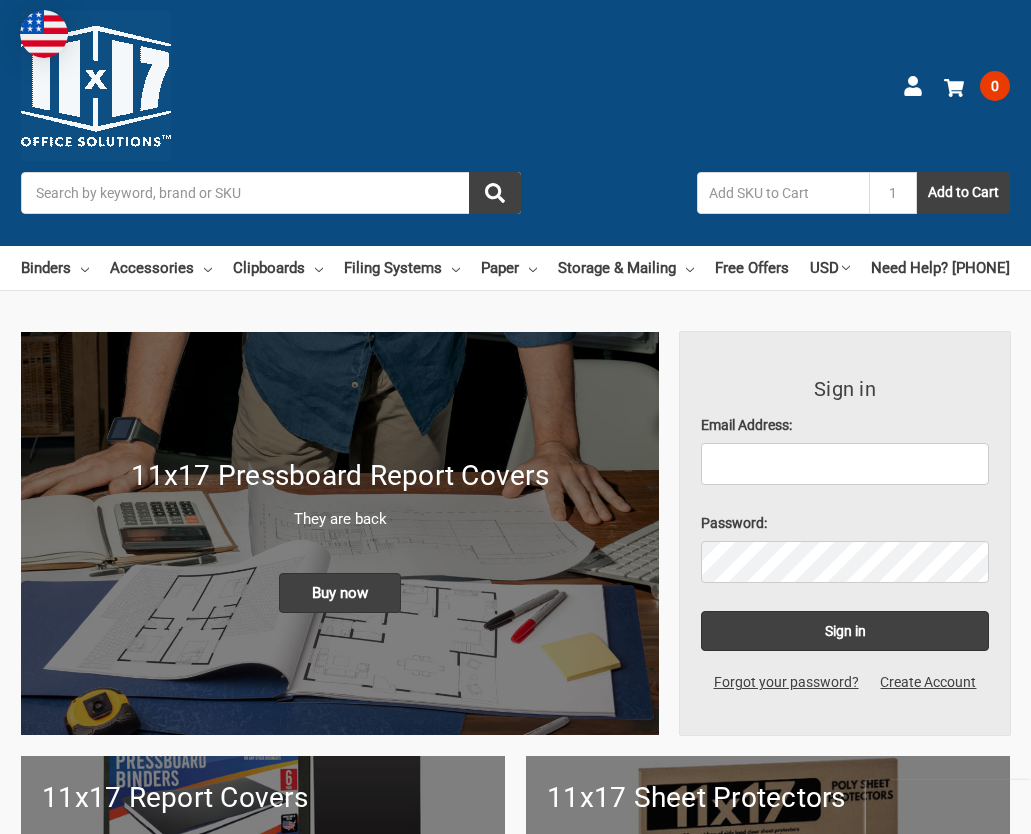 scroll, scrollTop: 0, scrollLeft: 0, axis: both 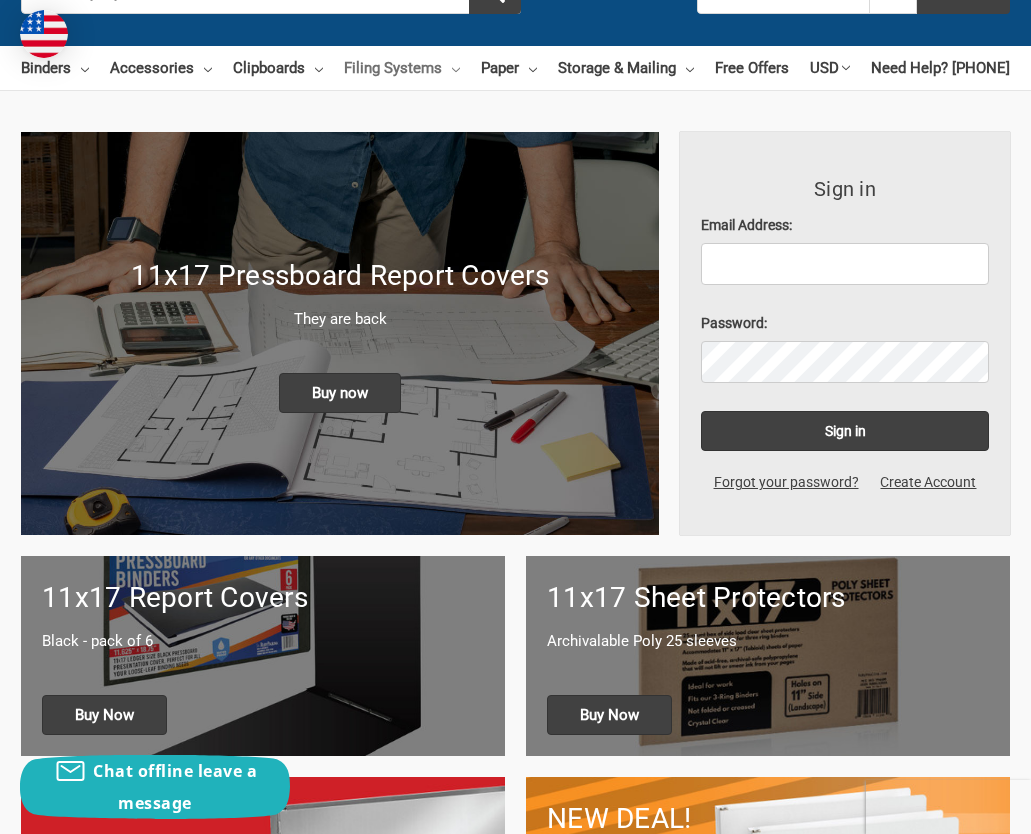 click on "Filing Systems" at bounding box center (402, 68) 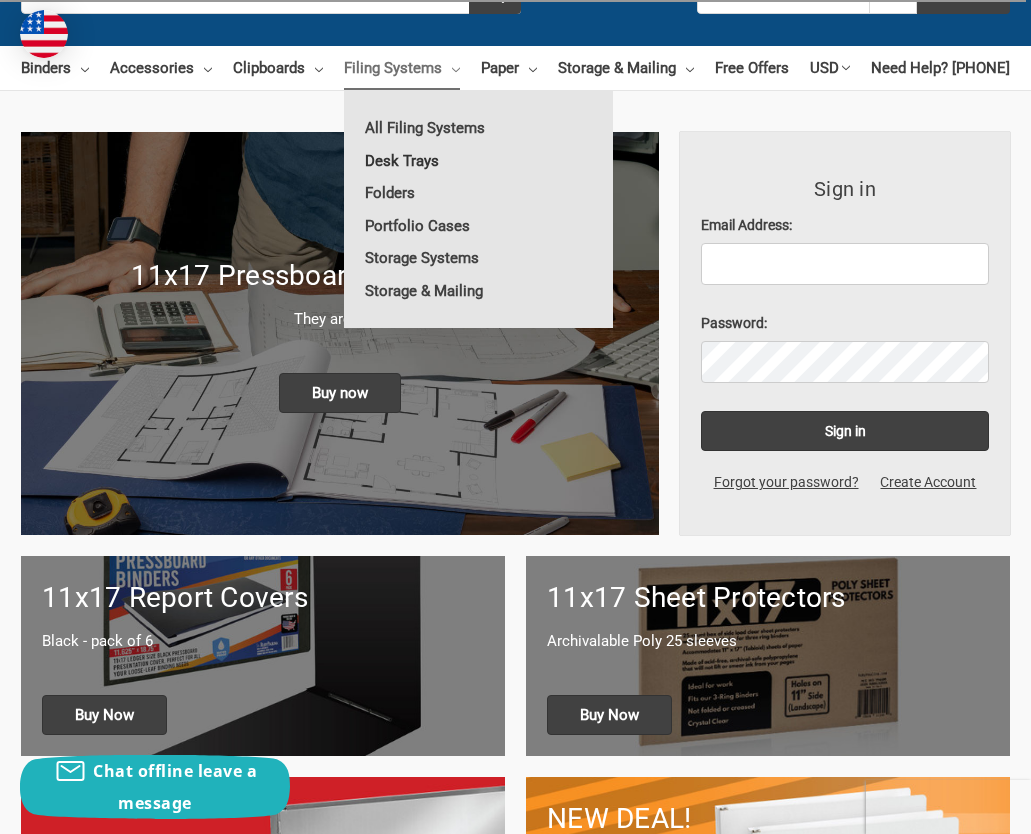 click on "Desk Trays" at bounding box center (478, 161) 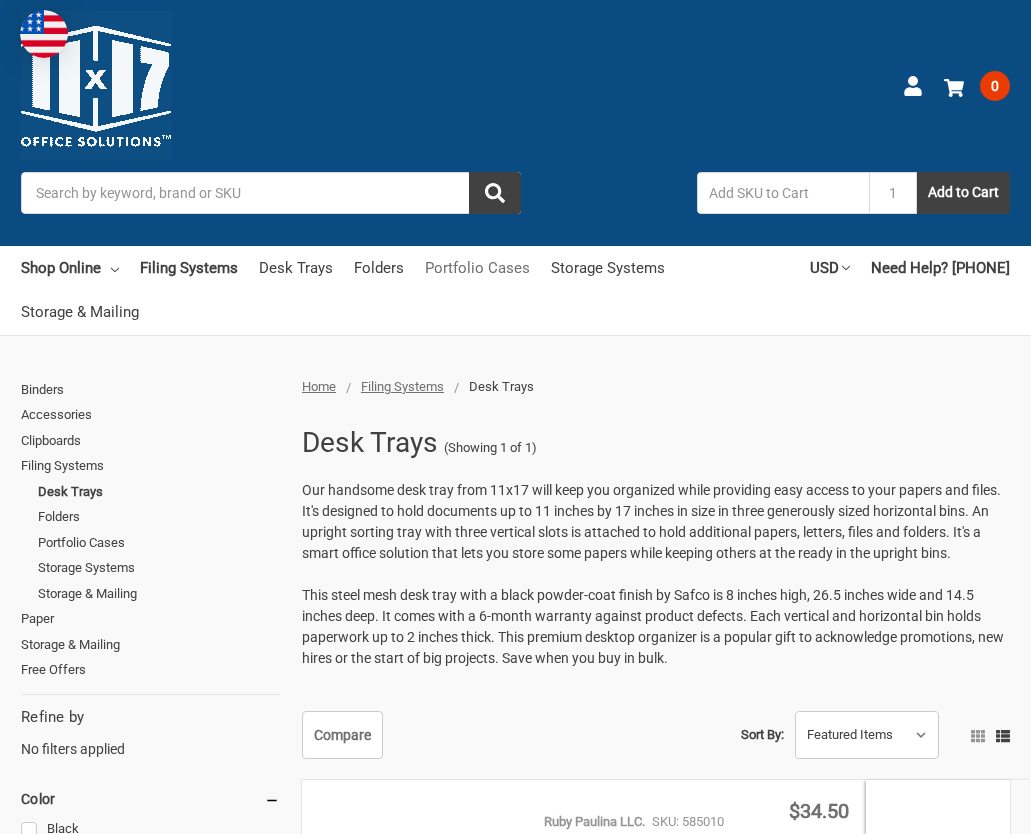 scroll, scrollTop: 0, scrollLeft: 0, axis: both 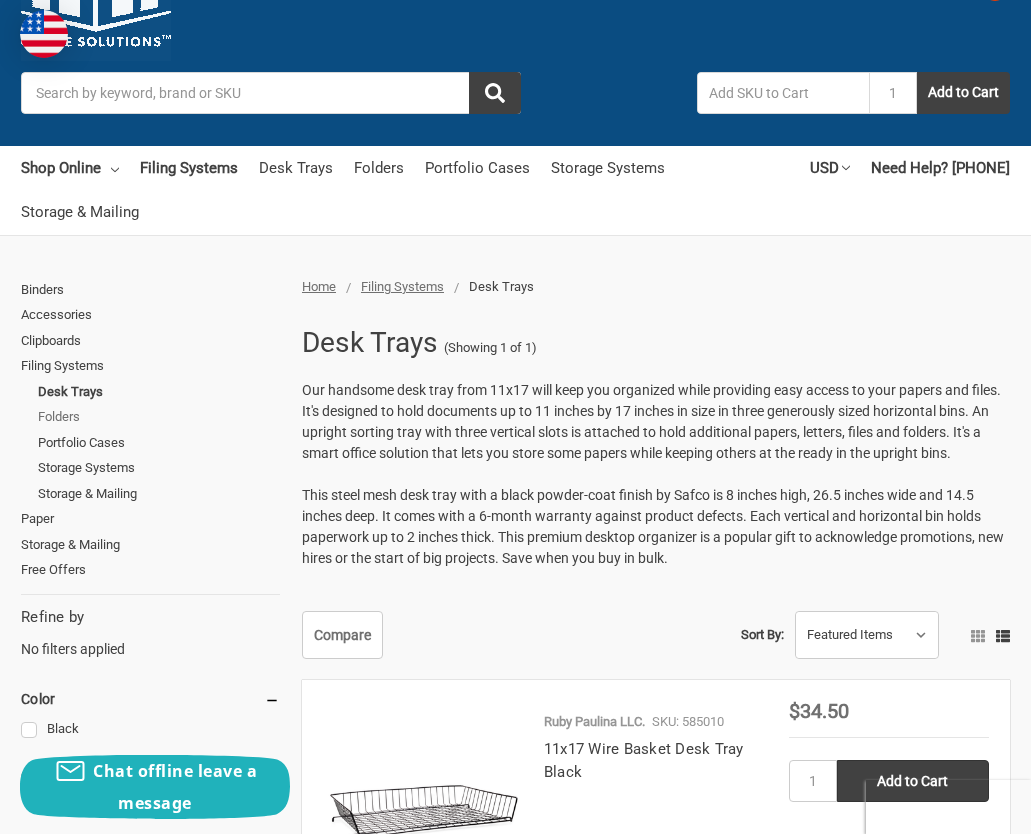 click on "Folders" at bounding box center (159, 417) 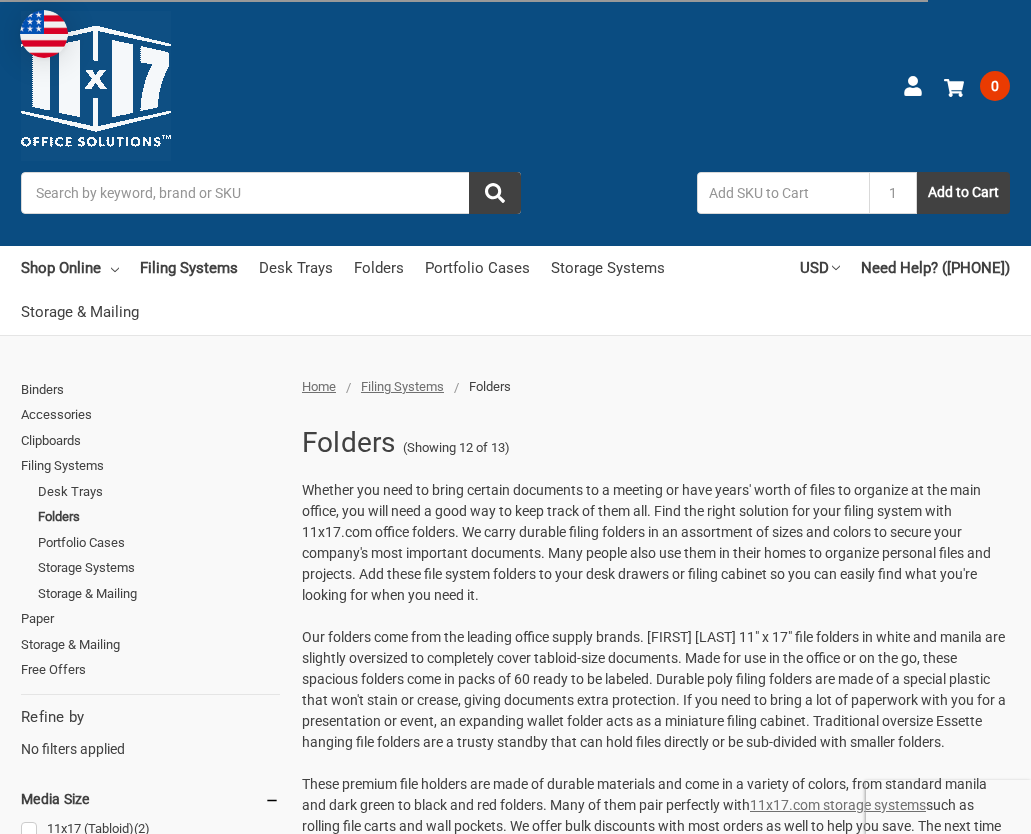 scroll, scrollTop: 0, scrollLeft: 0, axis: both 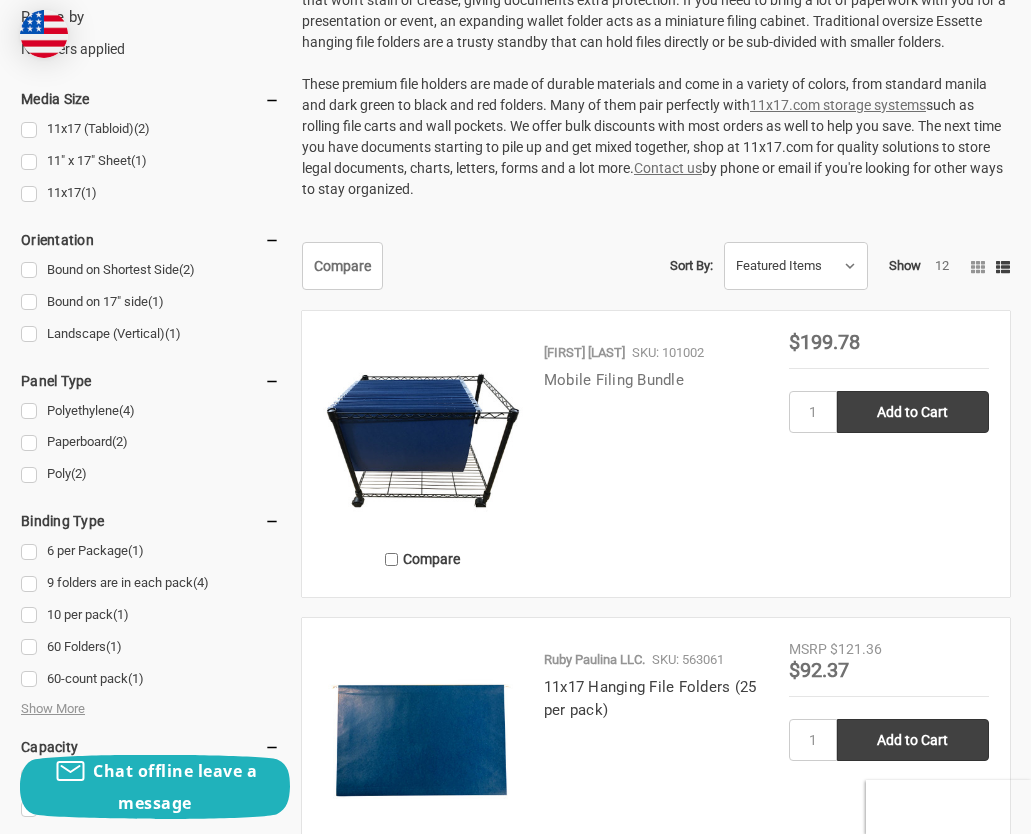 click on "Mobile Filing Bundle" at bounding box center (614, 380) 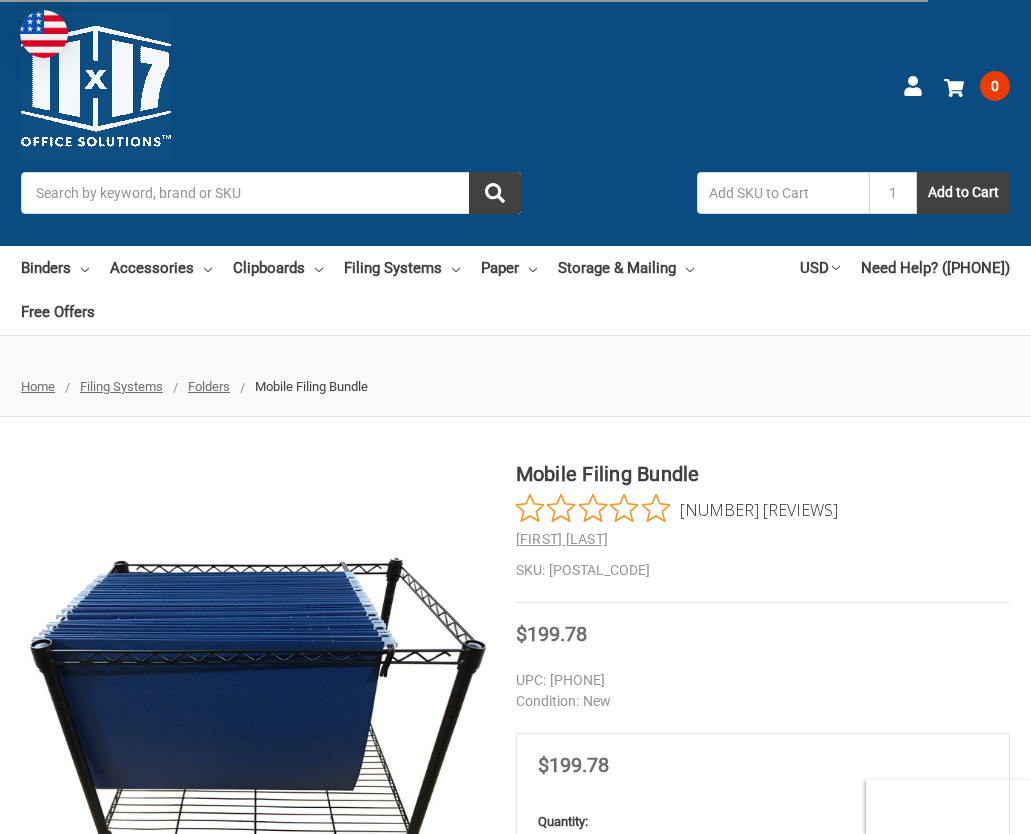 scroll, scrollTop: 300, scrollLeft: 0, axis: vertical 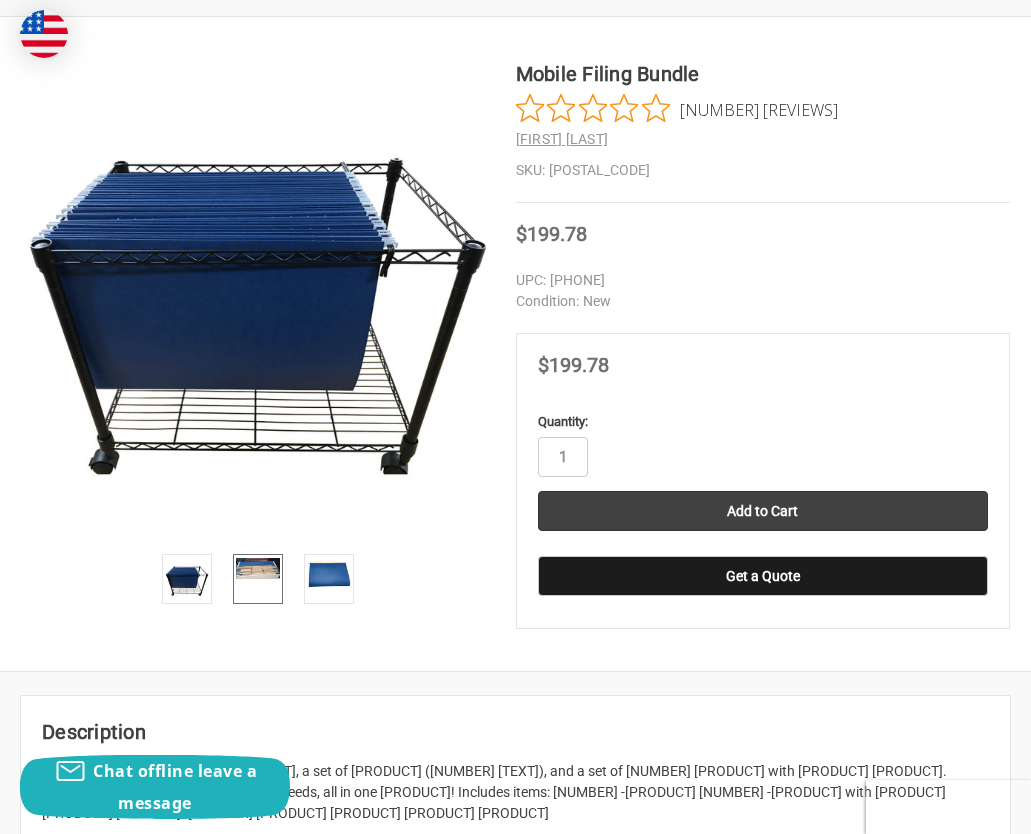 click at bounding box center (258, 568) 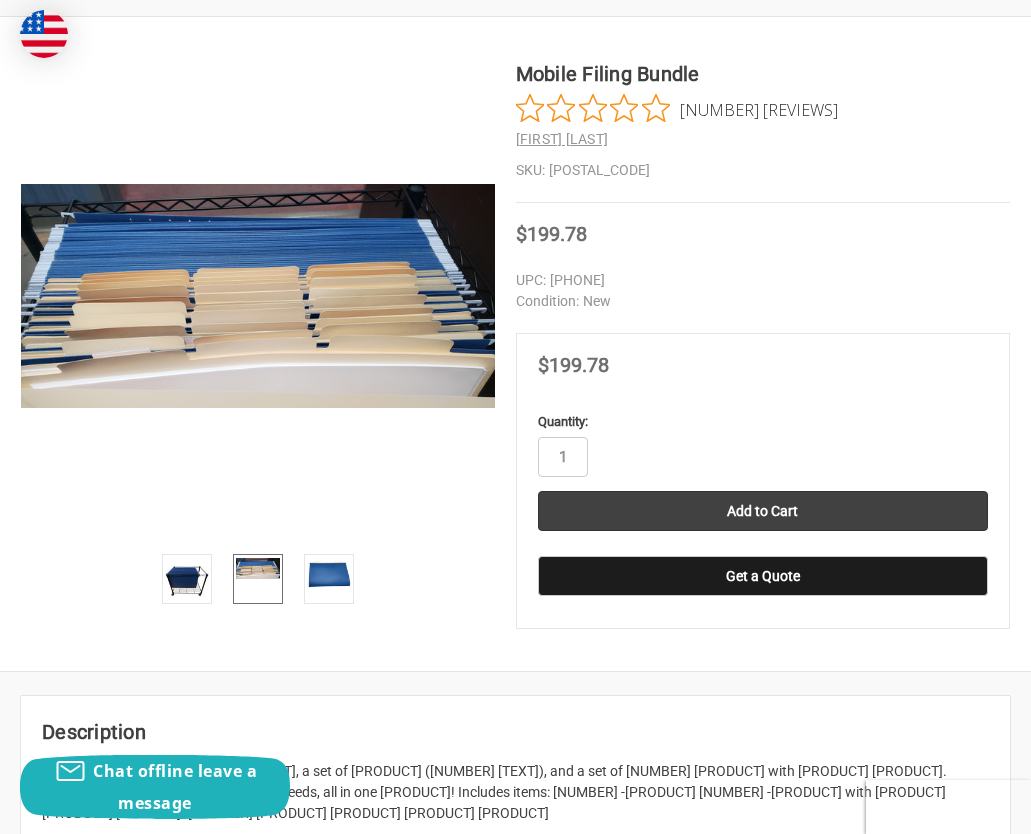 click at bounding box center (258, 579) 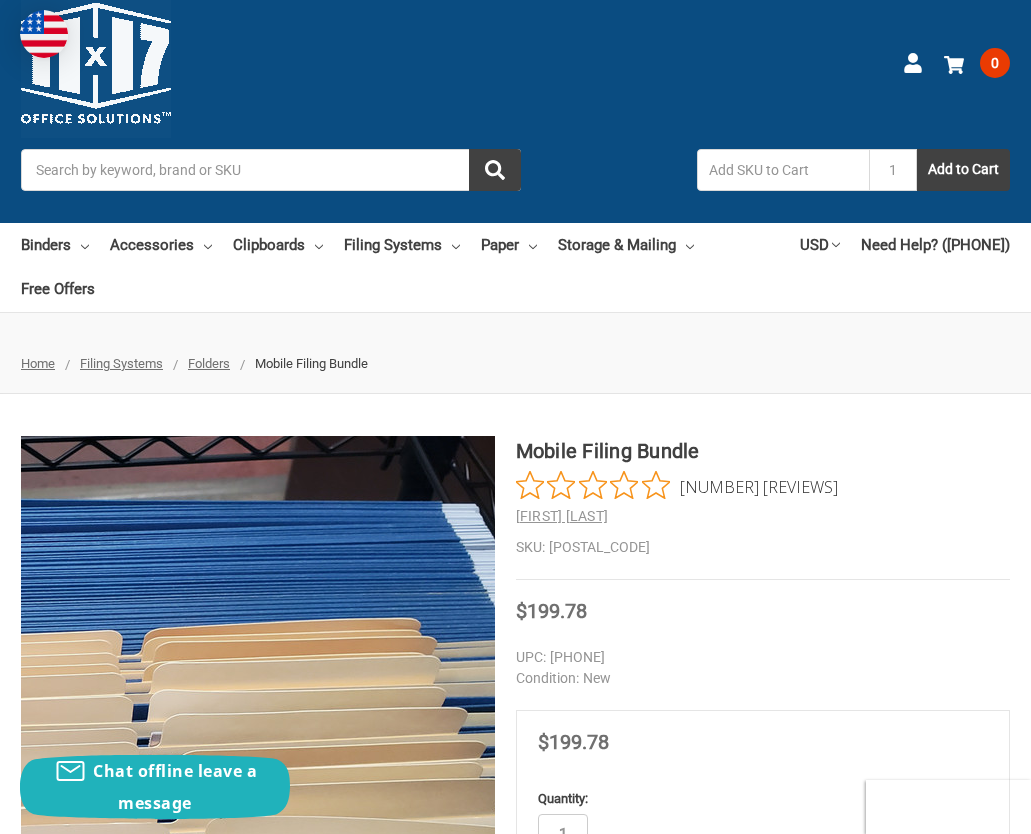 scroll, scrollTop: 0, scrollLeft: 0, axis: both 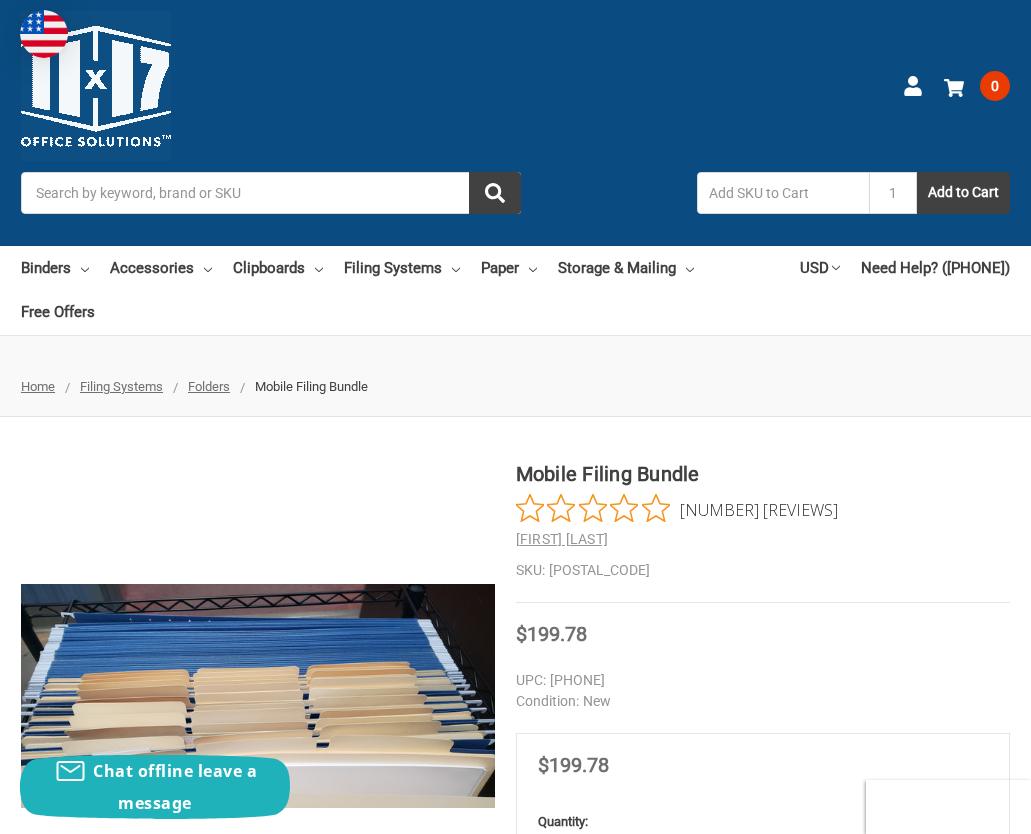 click on "Folders" at bounding box center (209, 386) 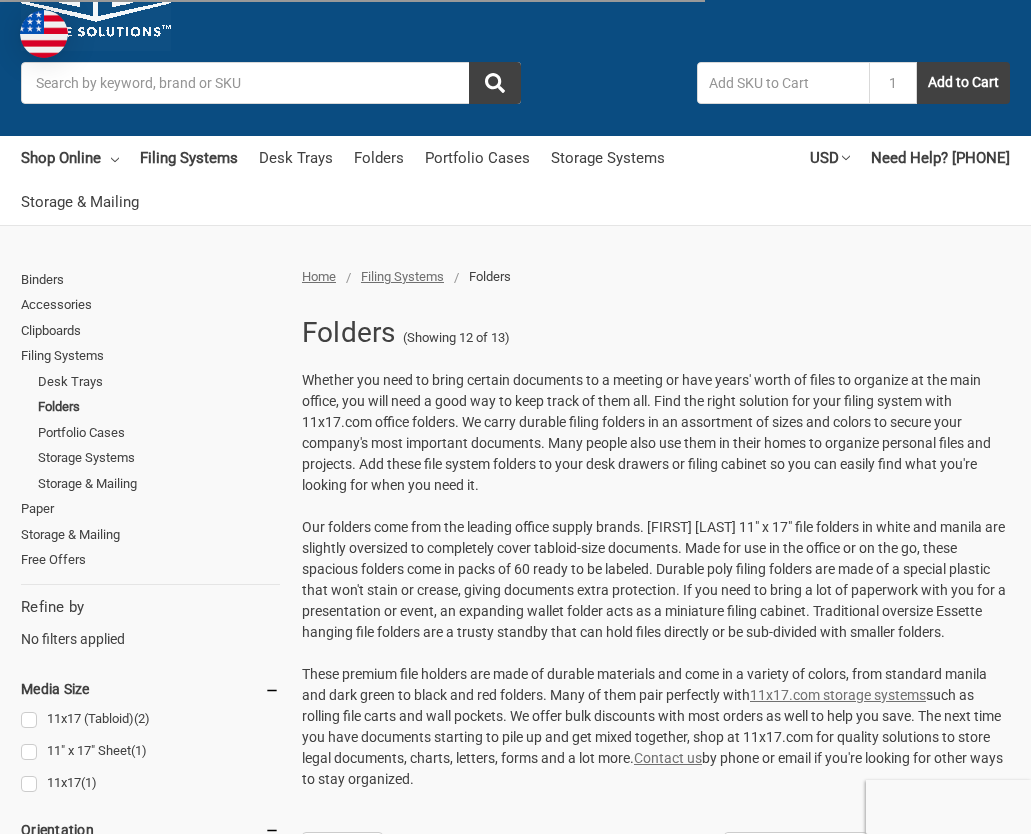 scroll, scrollTop: 0, scrollLeft: 0, axis: both 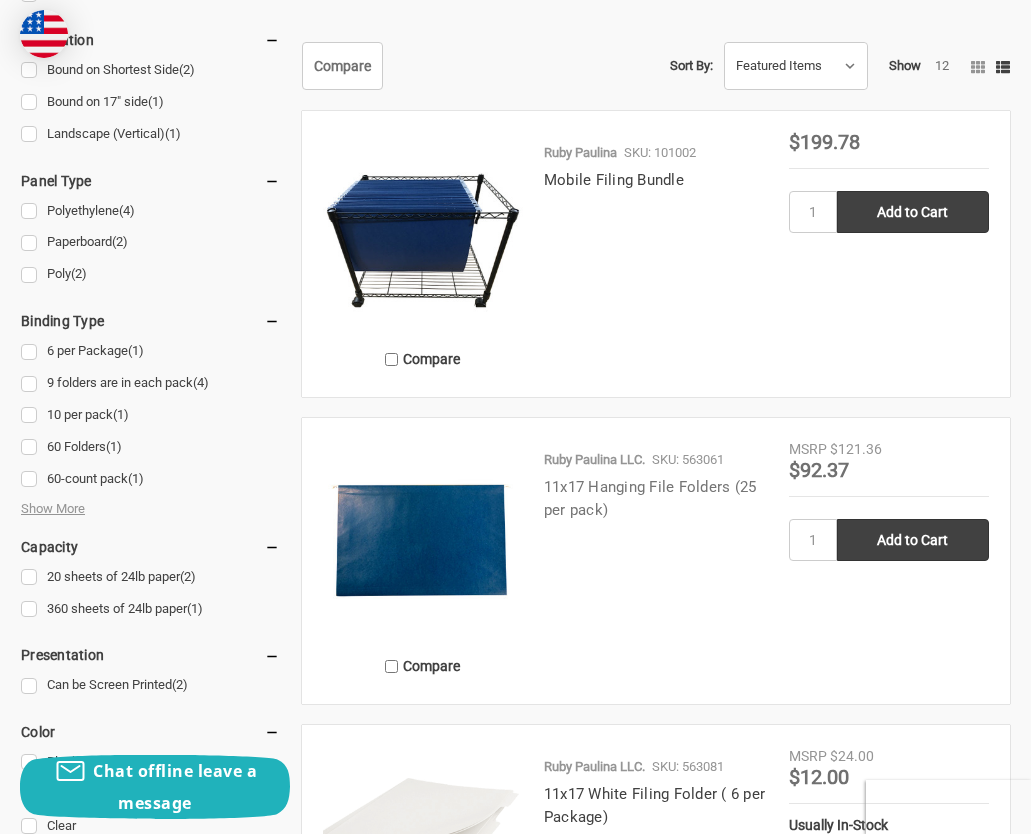 click on "11x17 Hanging File Folders (25 per pack)" at bounding box center [650, 498] 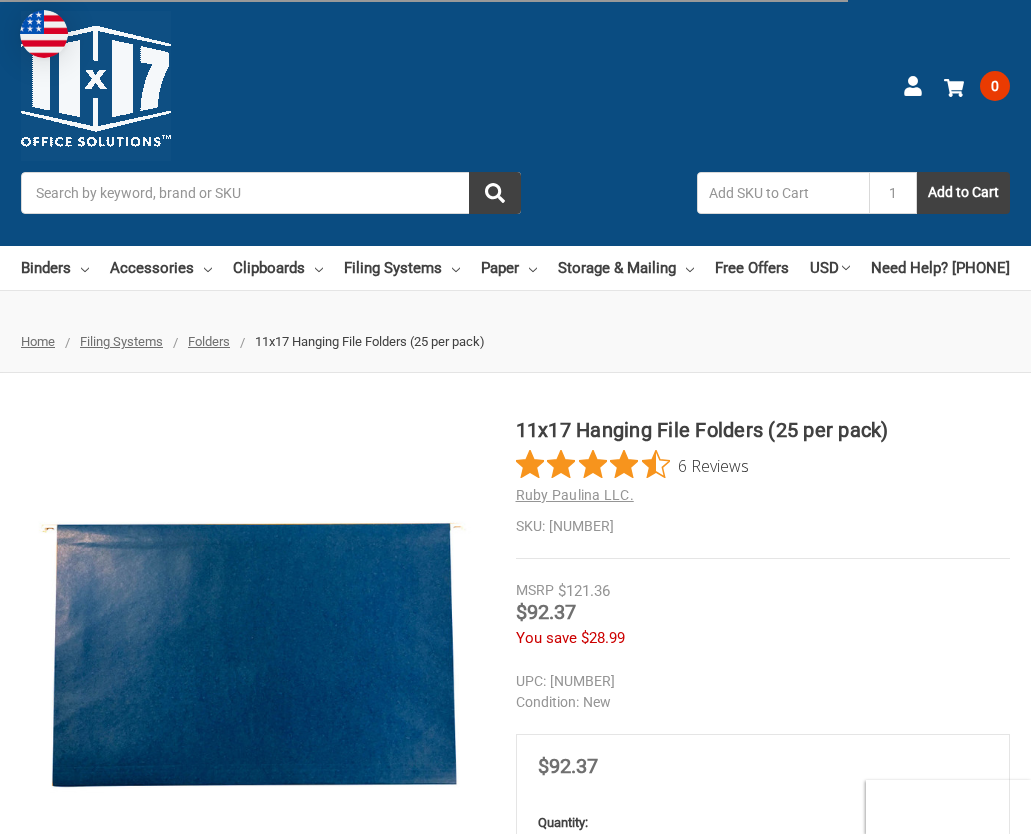 scroll, scrollTop: 0, scrollLeft: 0, axis: both 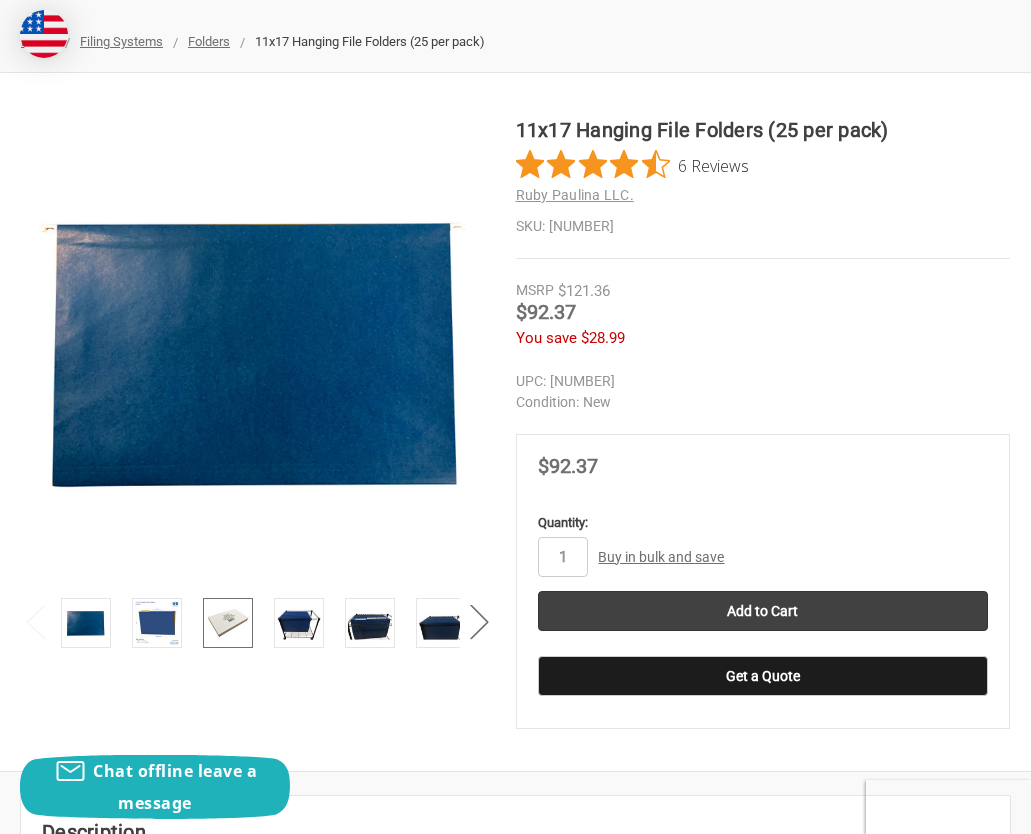 click at bounding box center (228, 623) 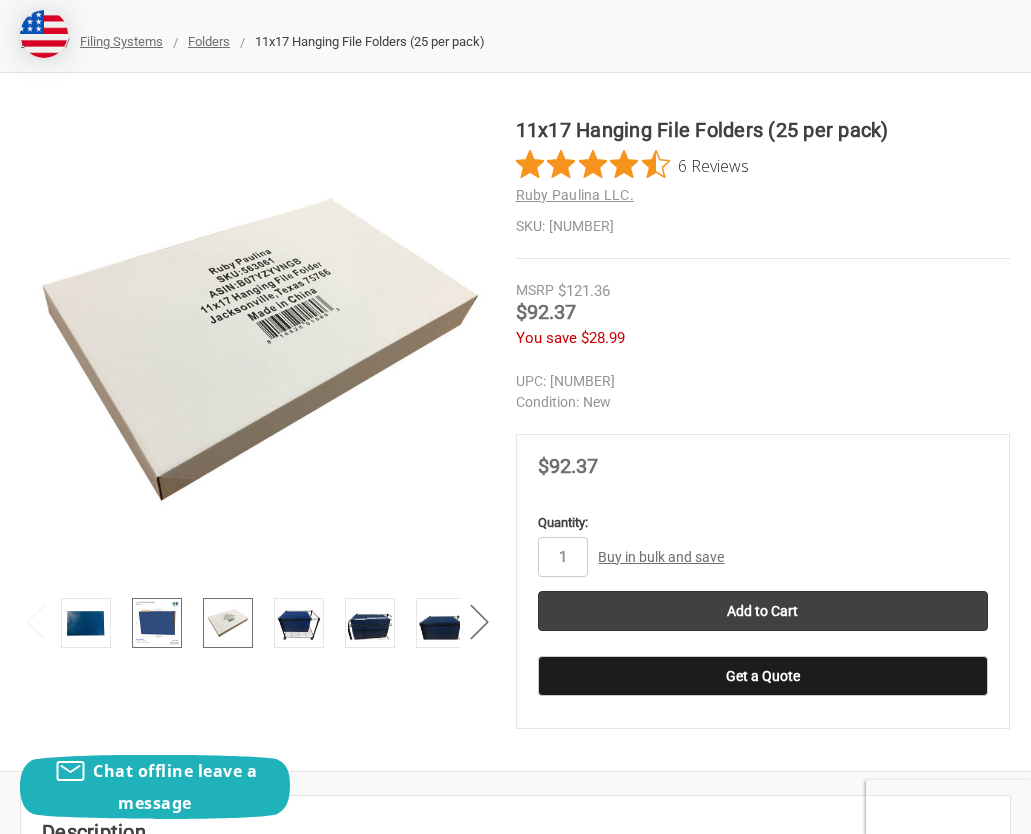click at bounding box center [157, 623] 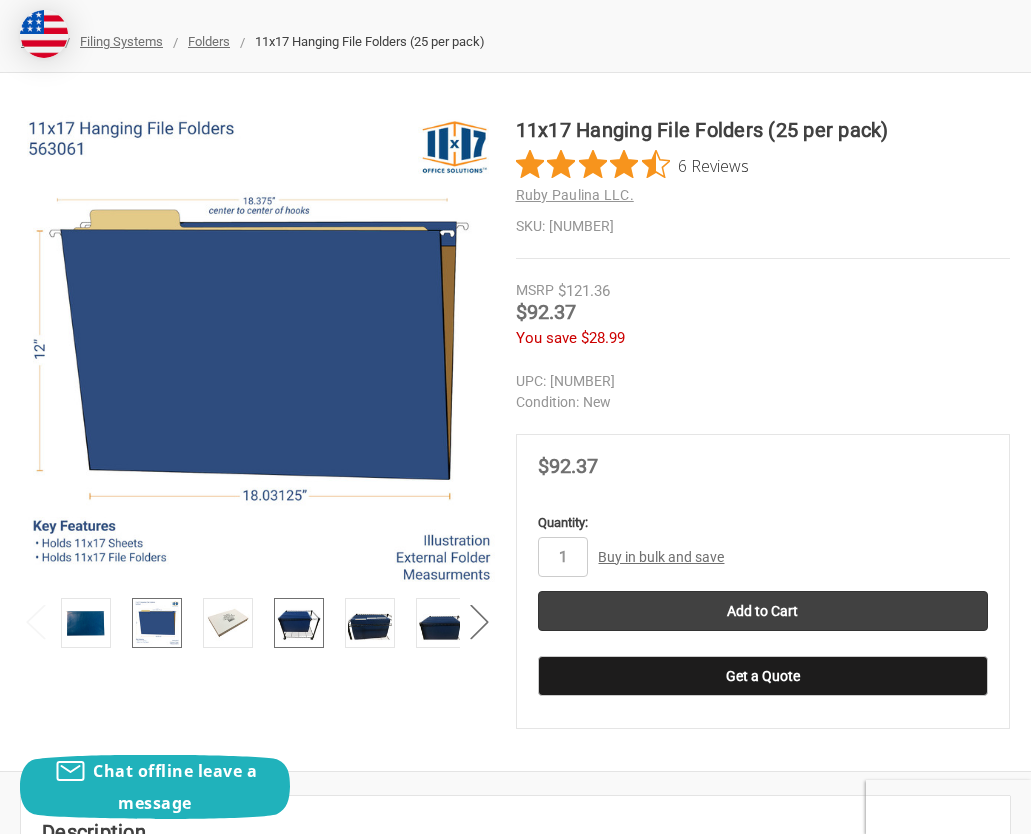 click at bounding box center [299, 623] 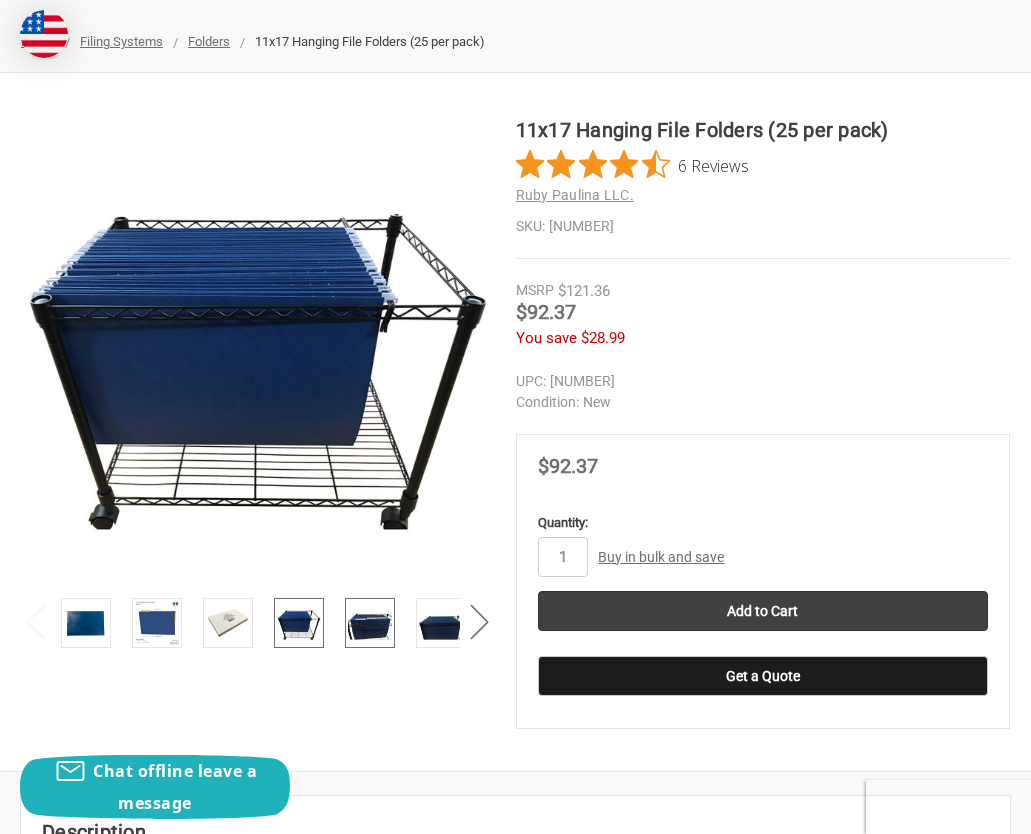 click at bounding box center (370, 623) 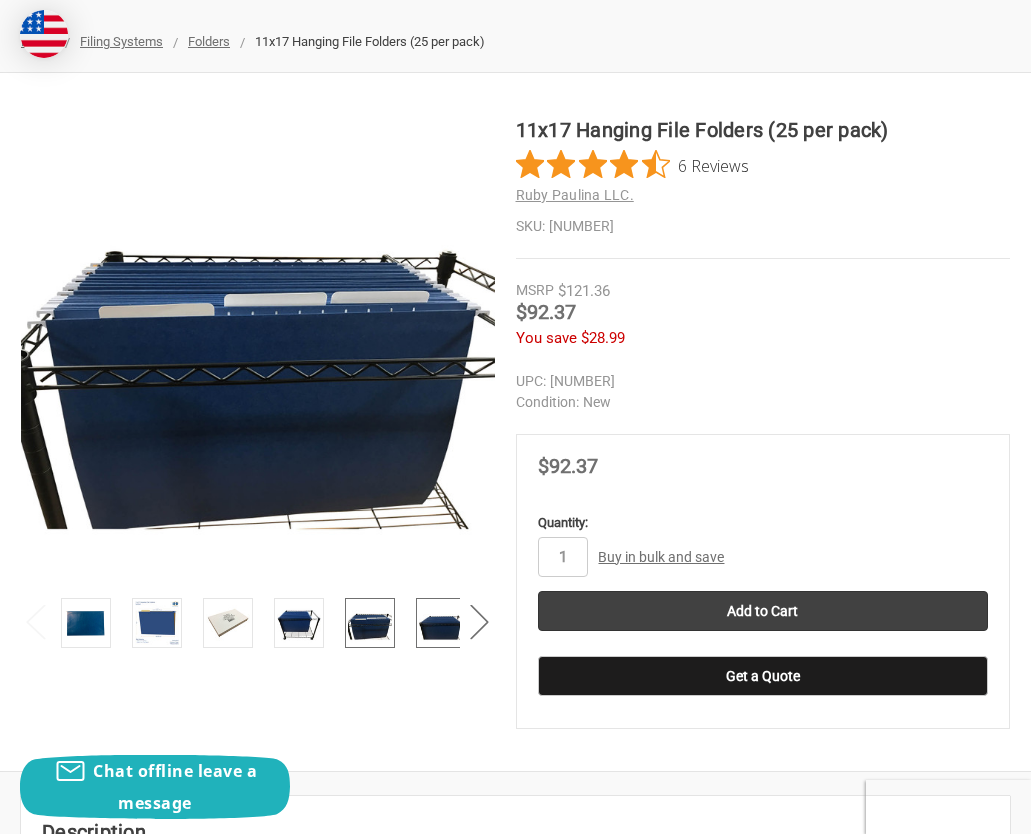 click at bounding box center [441, 623] 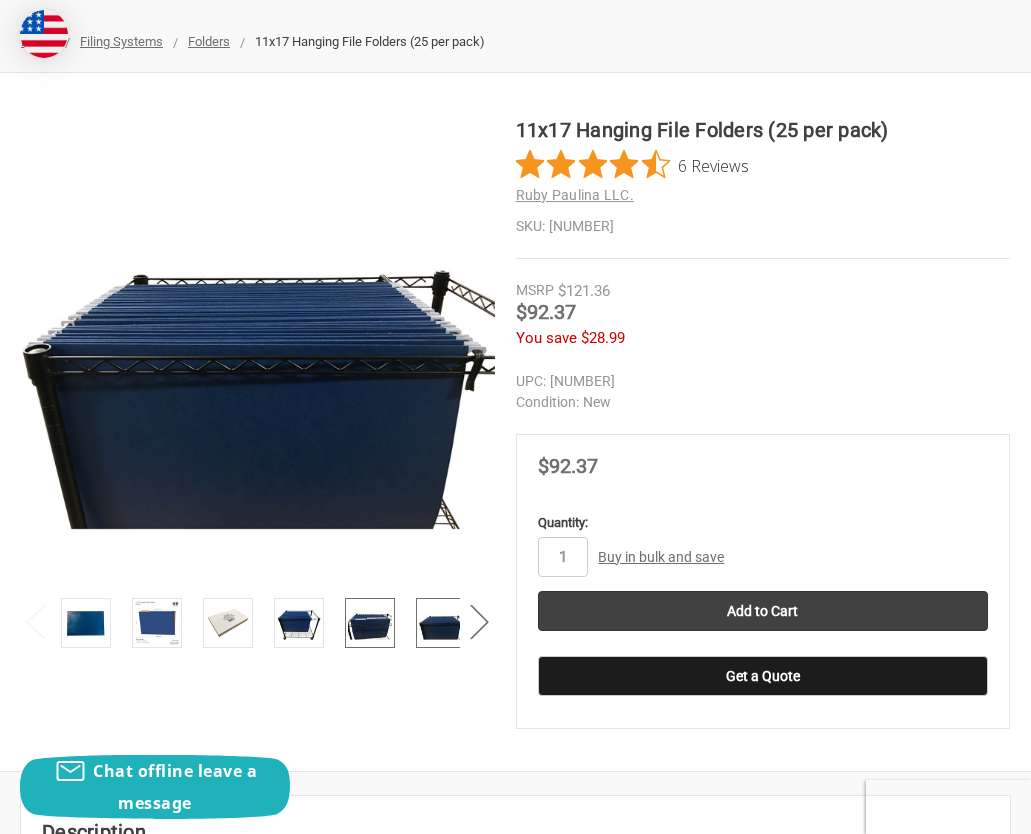 click at bounding box center [370, 623] 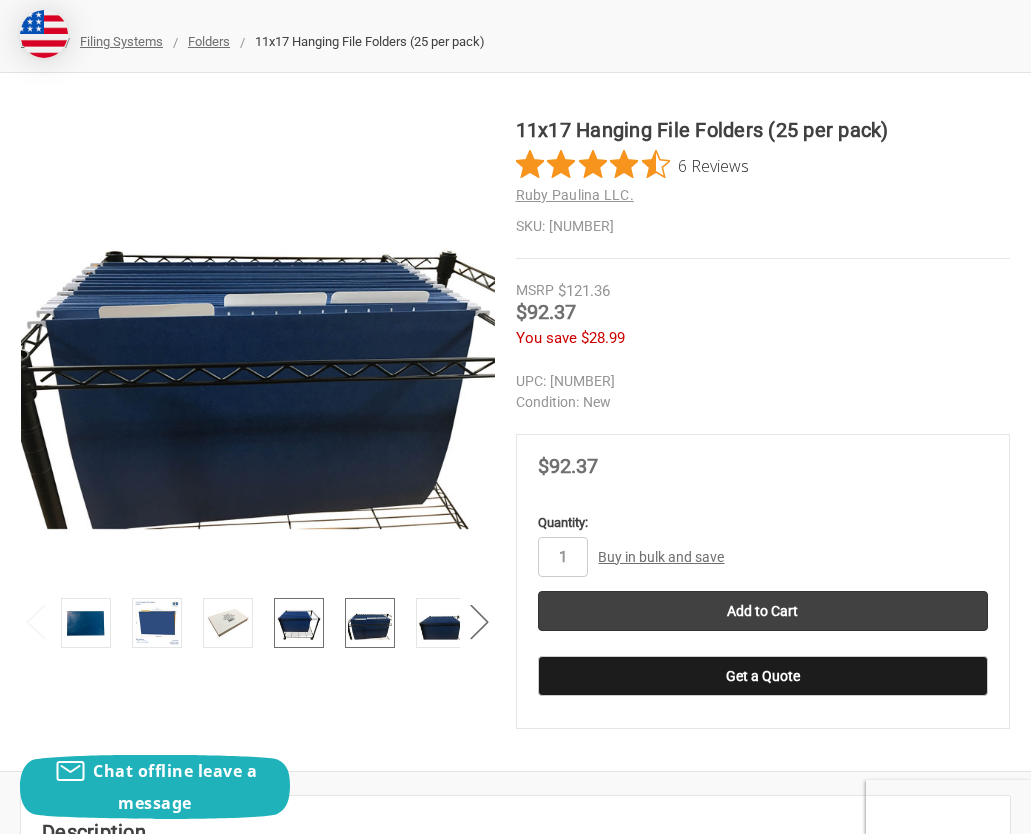 click at bounding box center (299, 623) 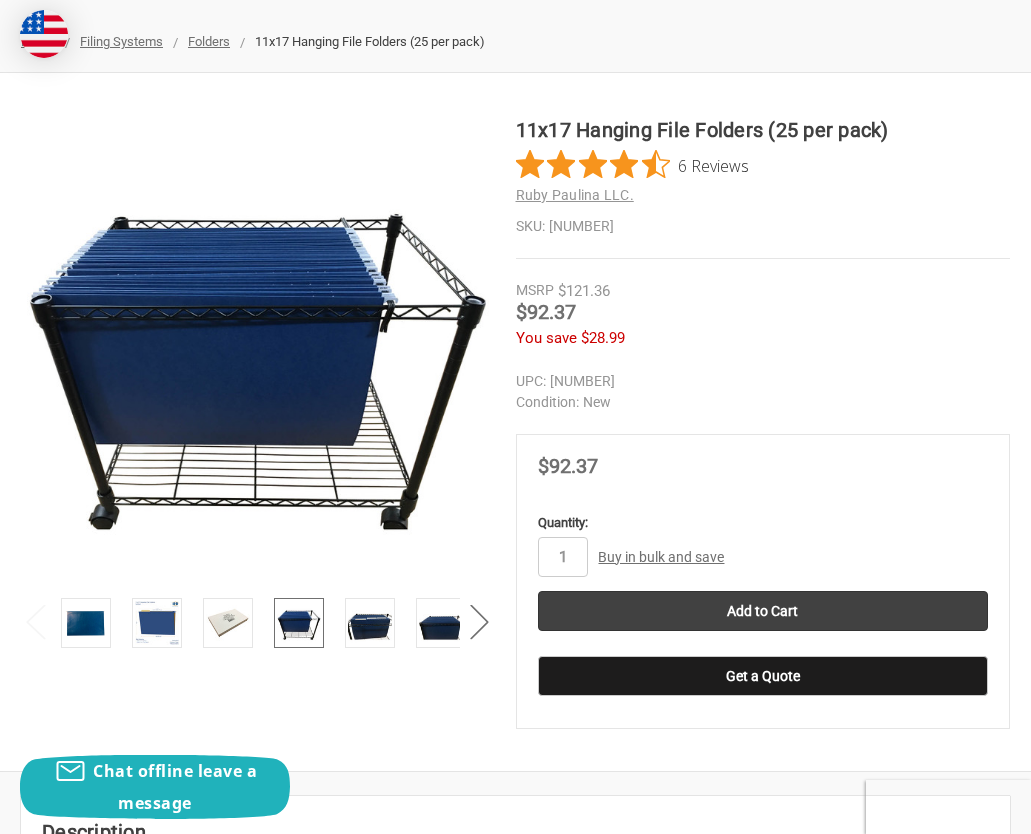 click on "Buy in bulk and save" at bounding box center [661, 557] 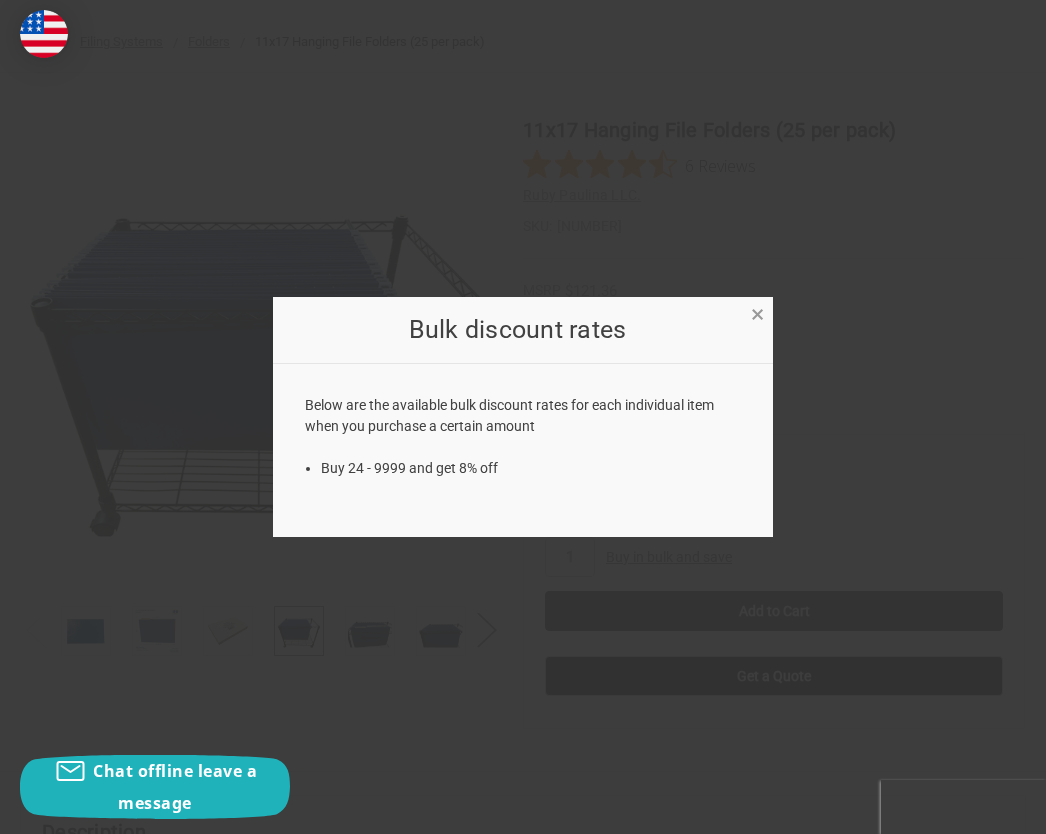 click on "×" at bounding box center [757, 314] 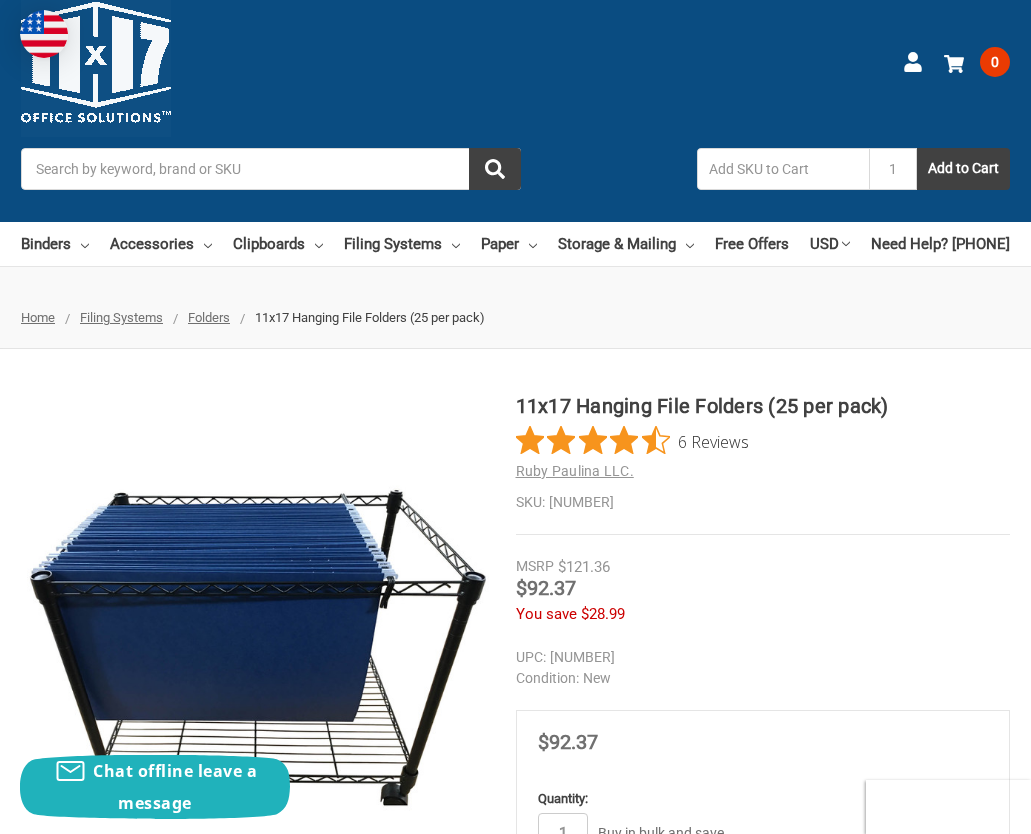 scroll, scrollTop: 0, scrollLeft: 0, axis: both 